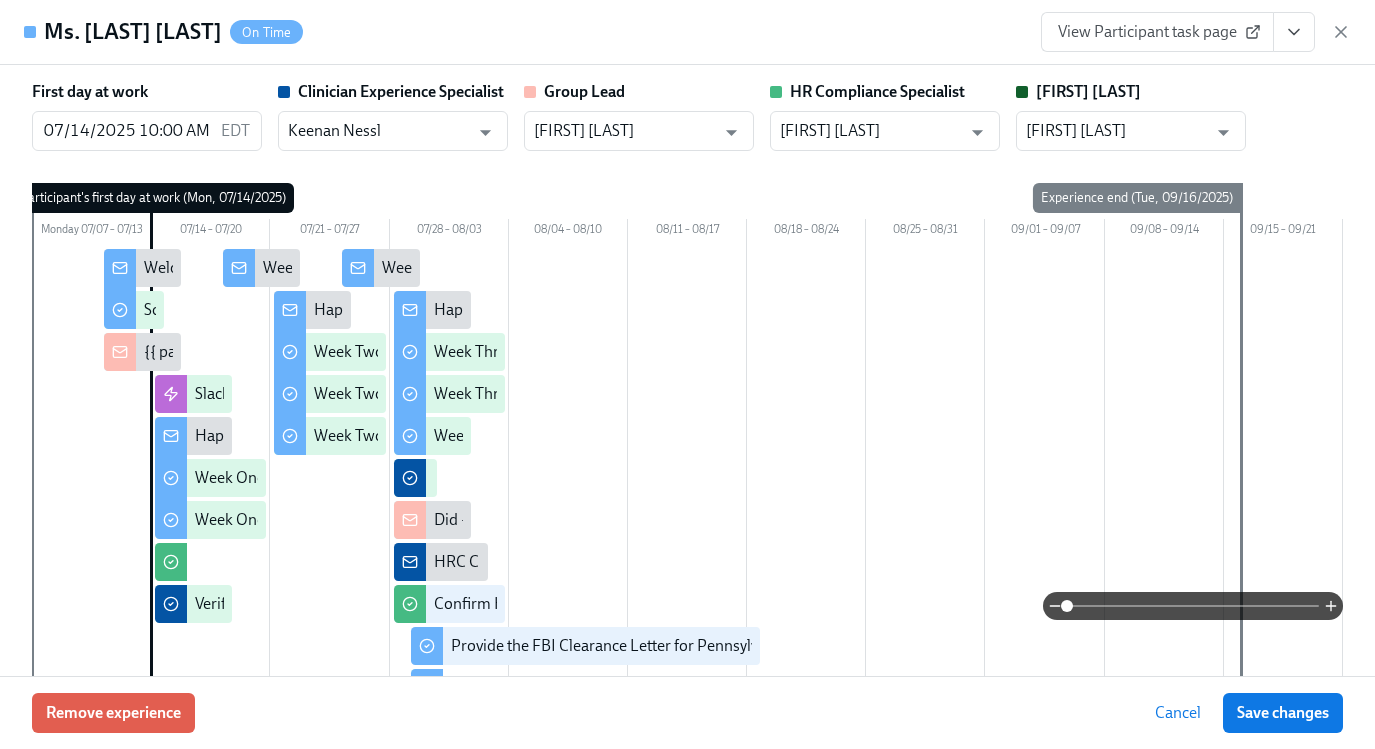 scroll, scrollTop: 1624, scrollLeft: 0, axis: vertical 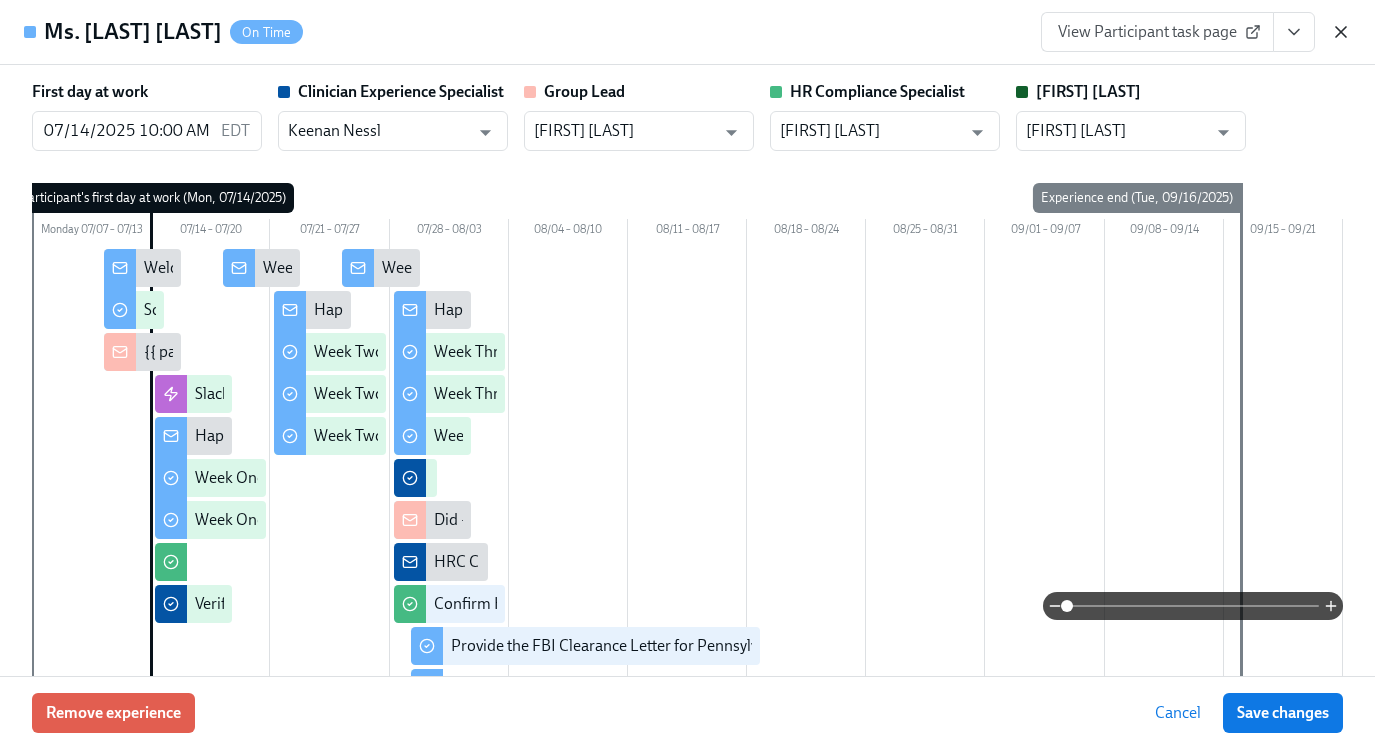 click 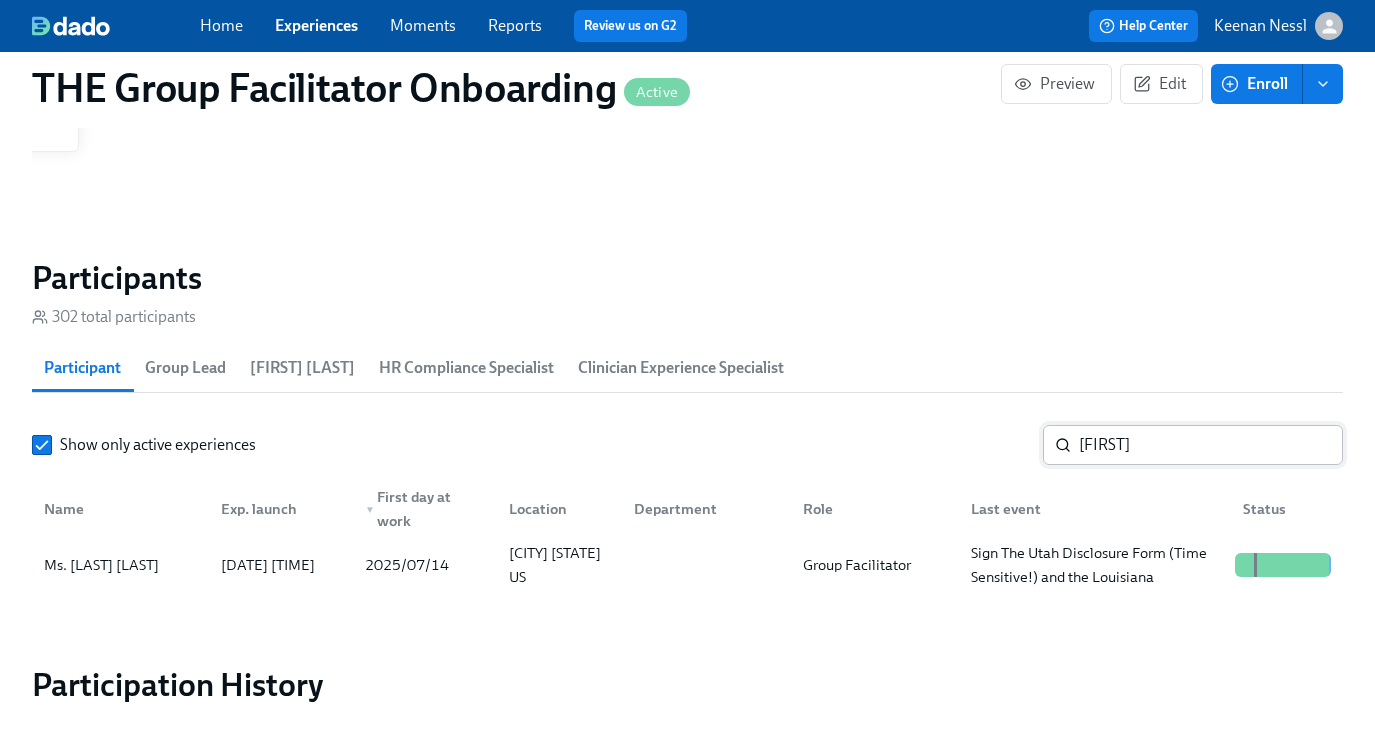 click on "[FIRST]" at bounding box center (1211, 445) 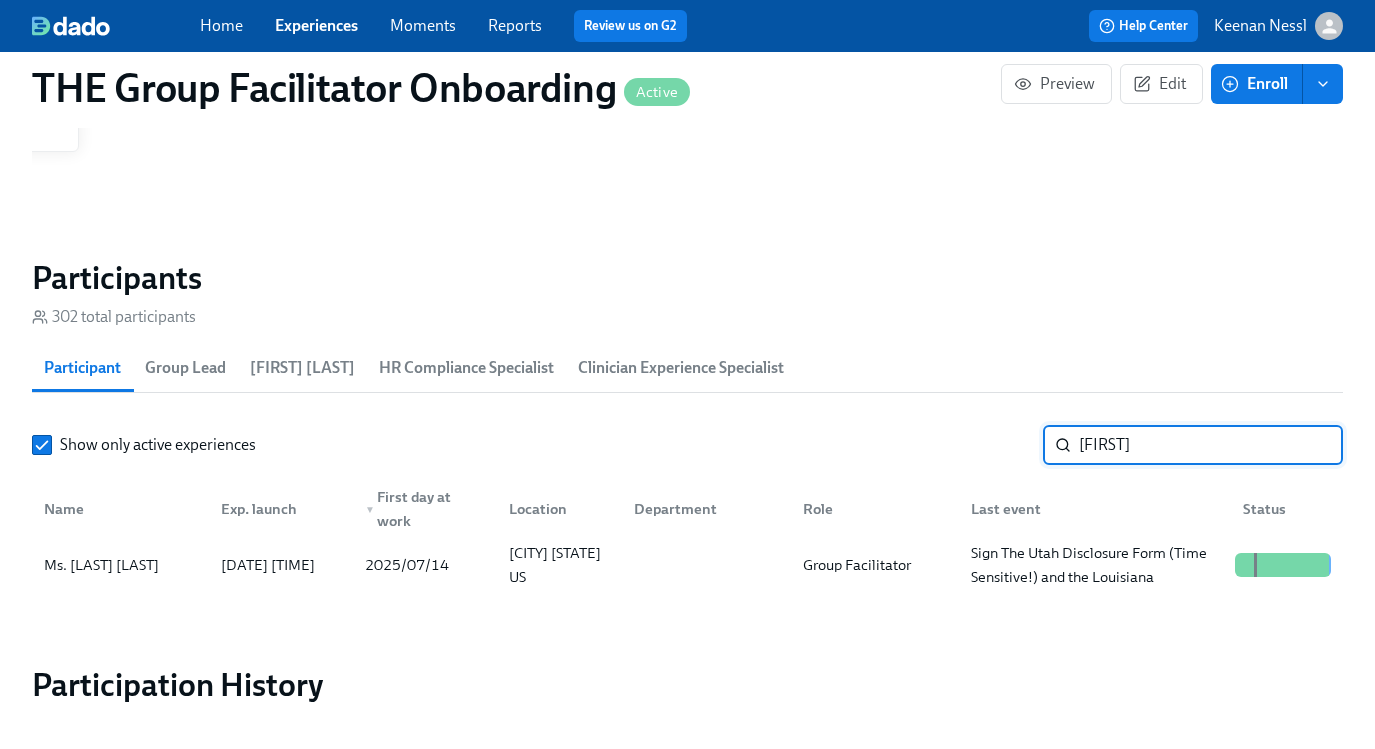 click on "[FIRST]" at bounding box center (1211, 445) 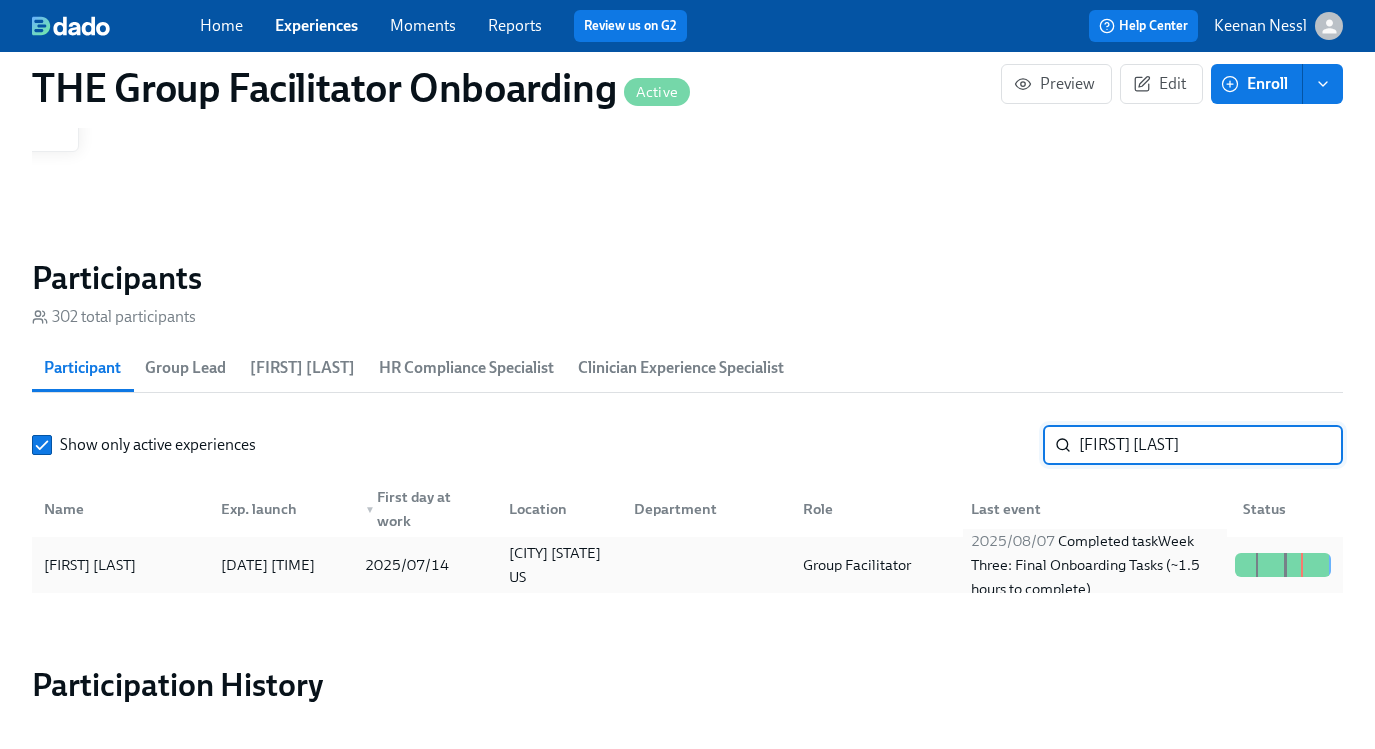type on "[FIRST] [LAST]" 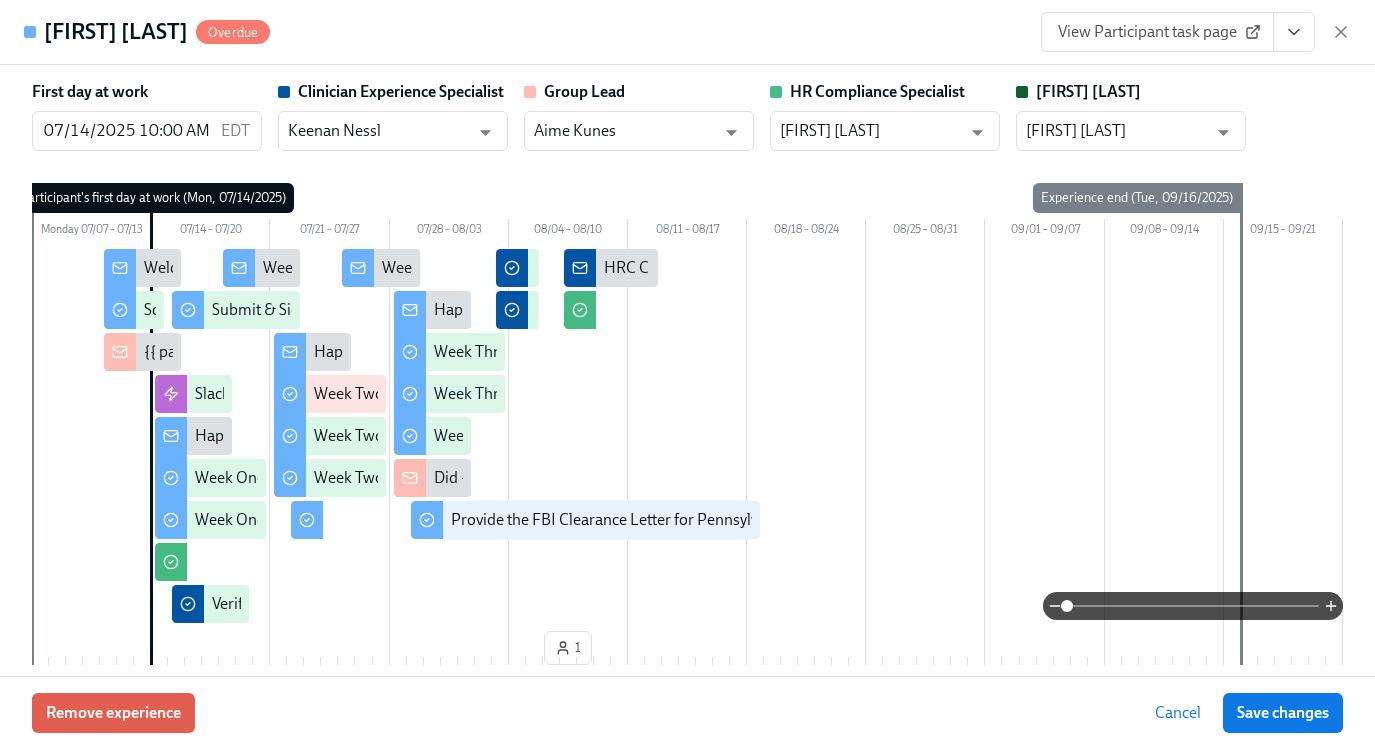 click 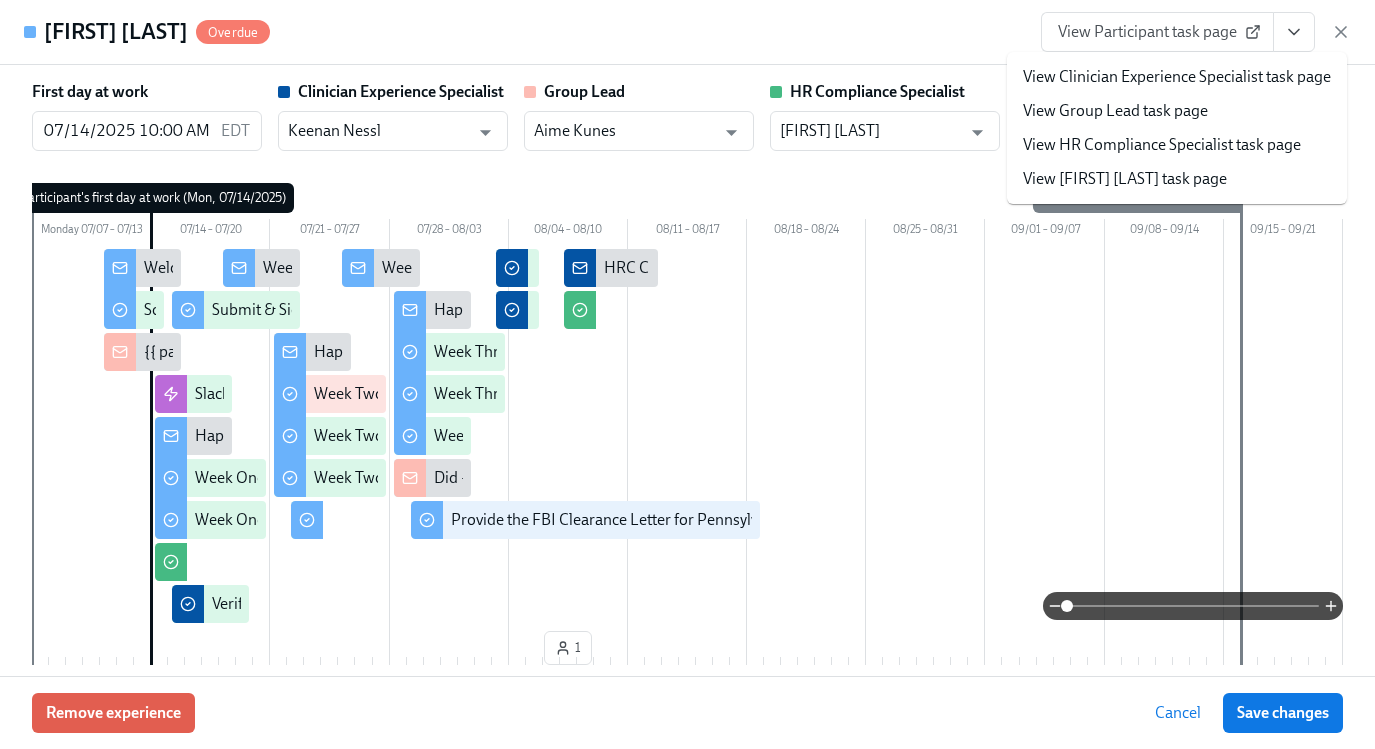 click on "View Clinician Experience Specialist task page" at bounding box center [1177, 77] 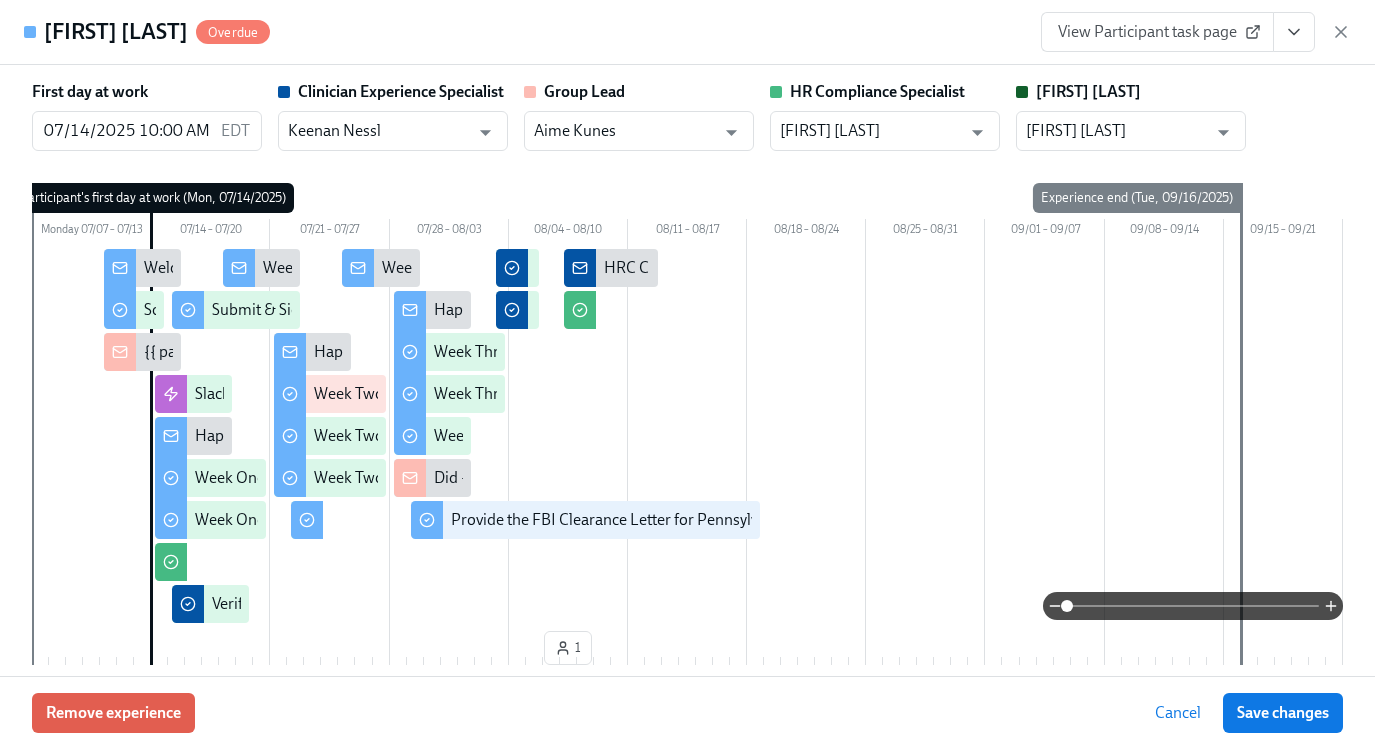 click 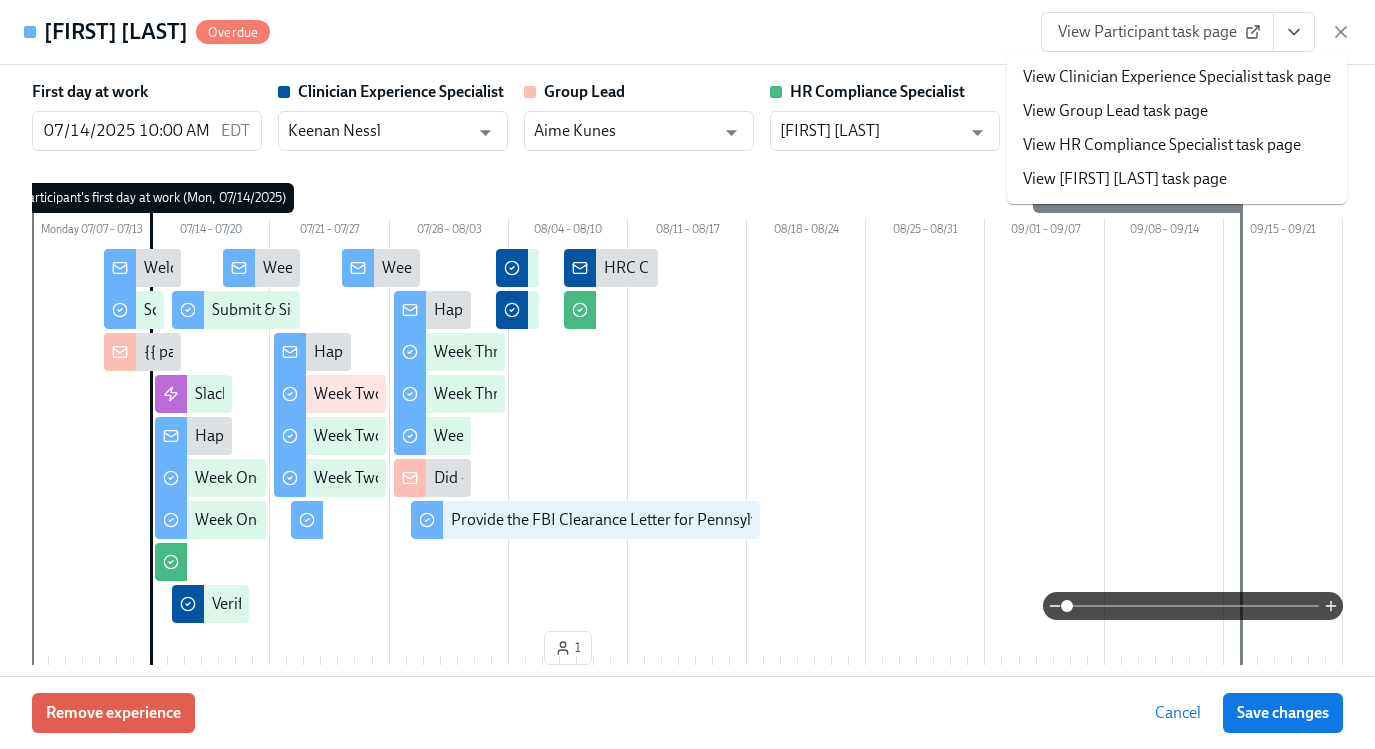 click on "View HR Compliance Specialist task page" at bounding box center (1162, 145) 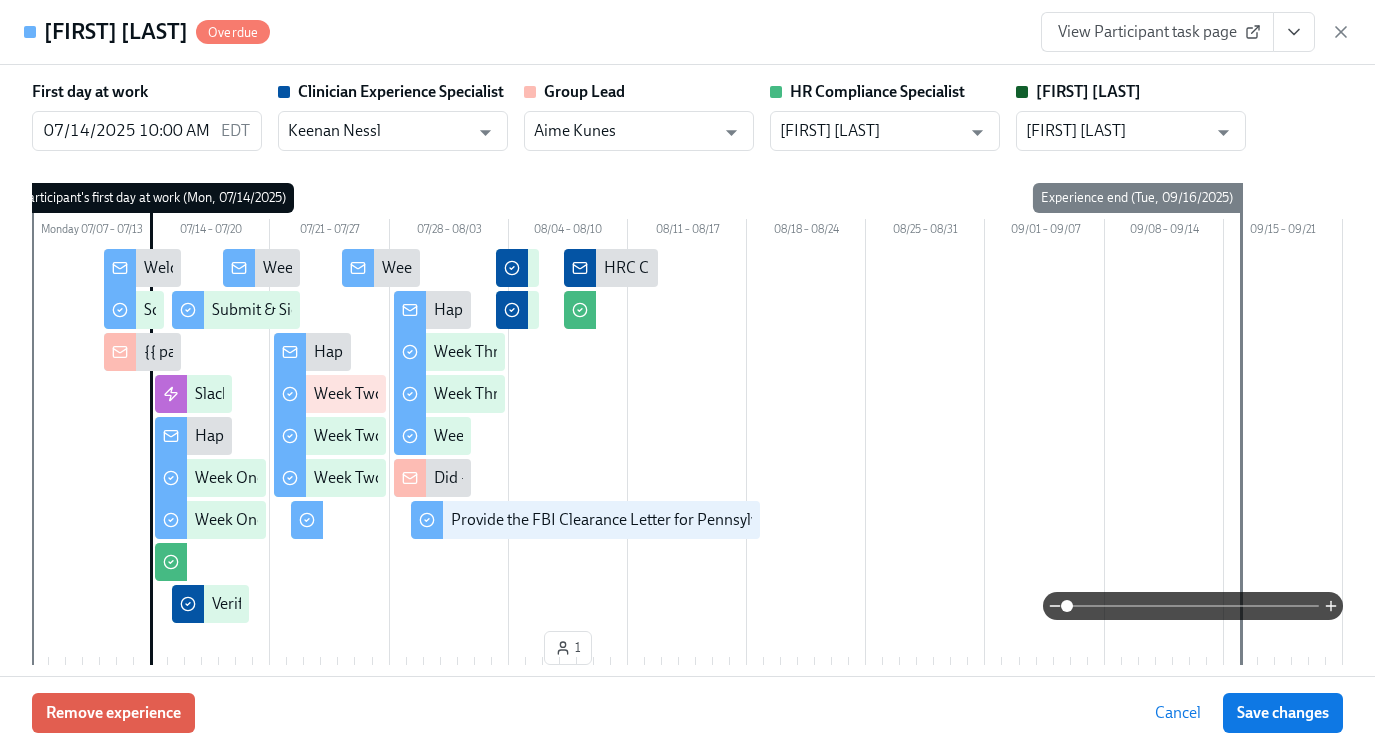click 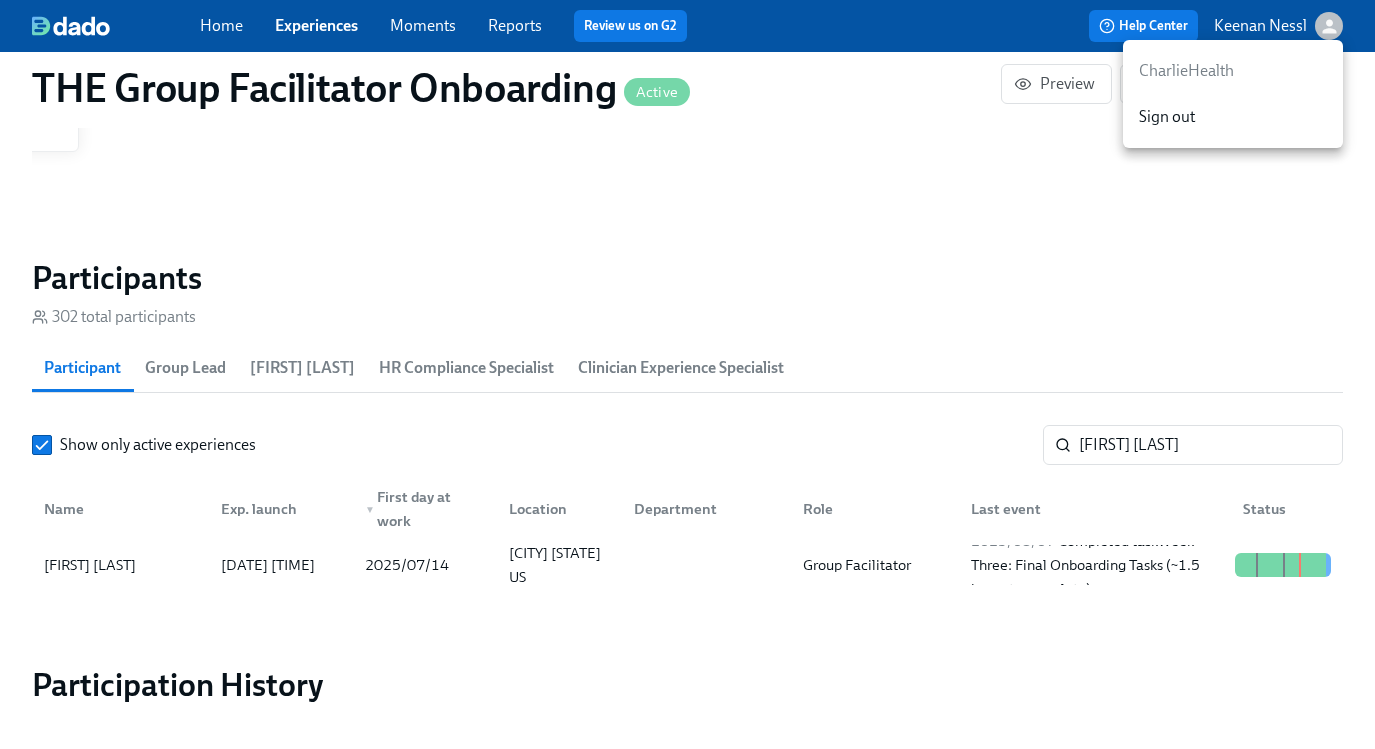 click at bounding box center [687, 374] 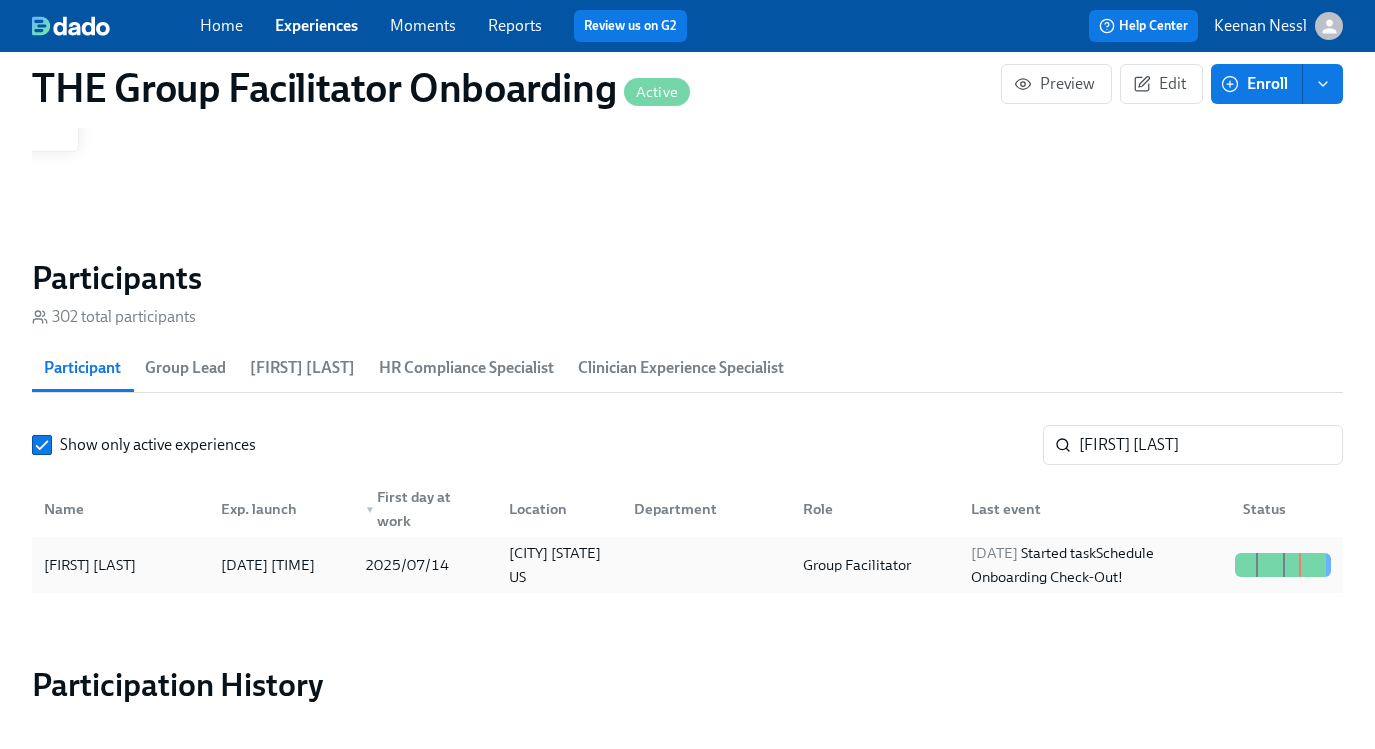 click on "[DATE]" at bounding box center [994, 553] 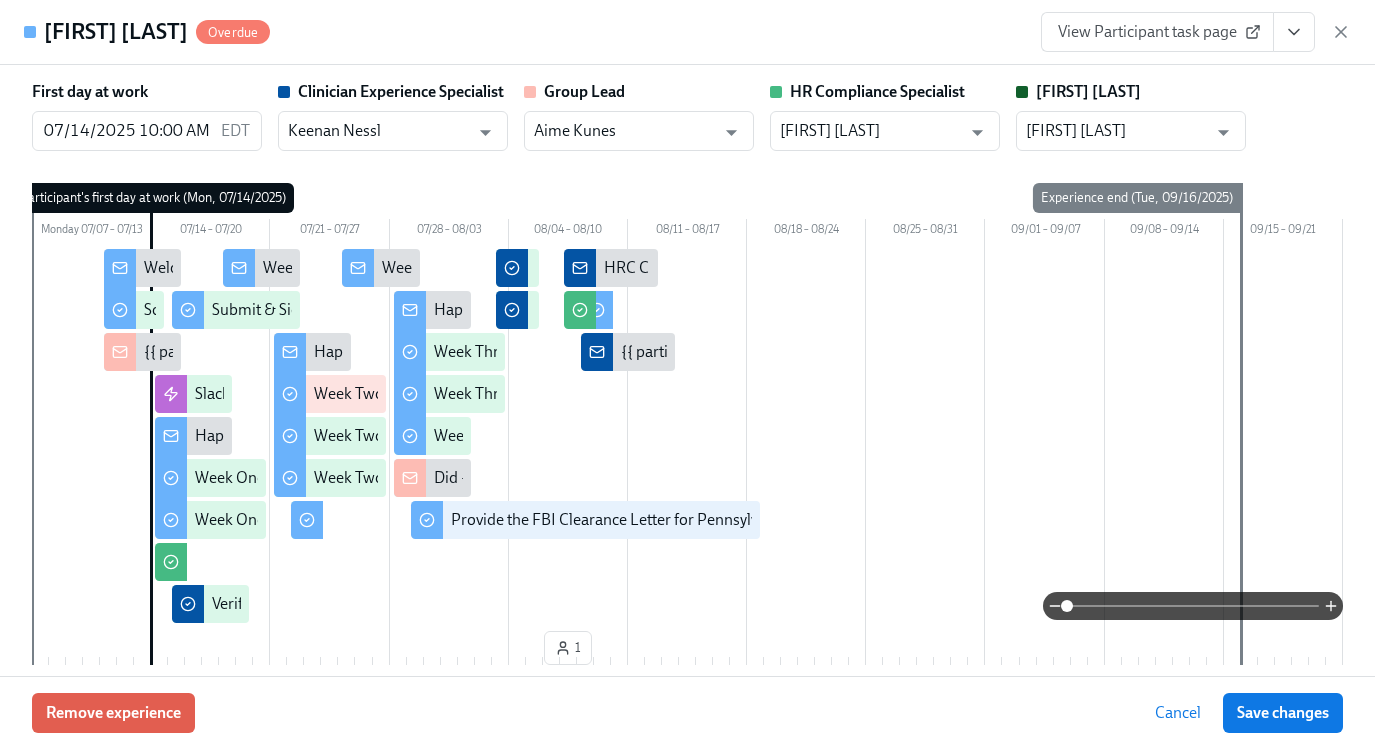 click at bounding box center (687, 438) 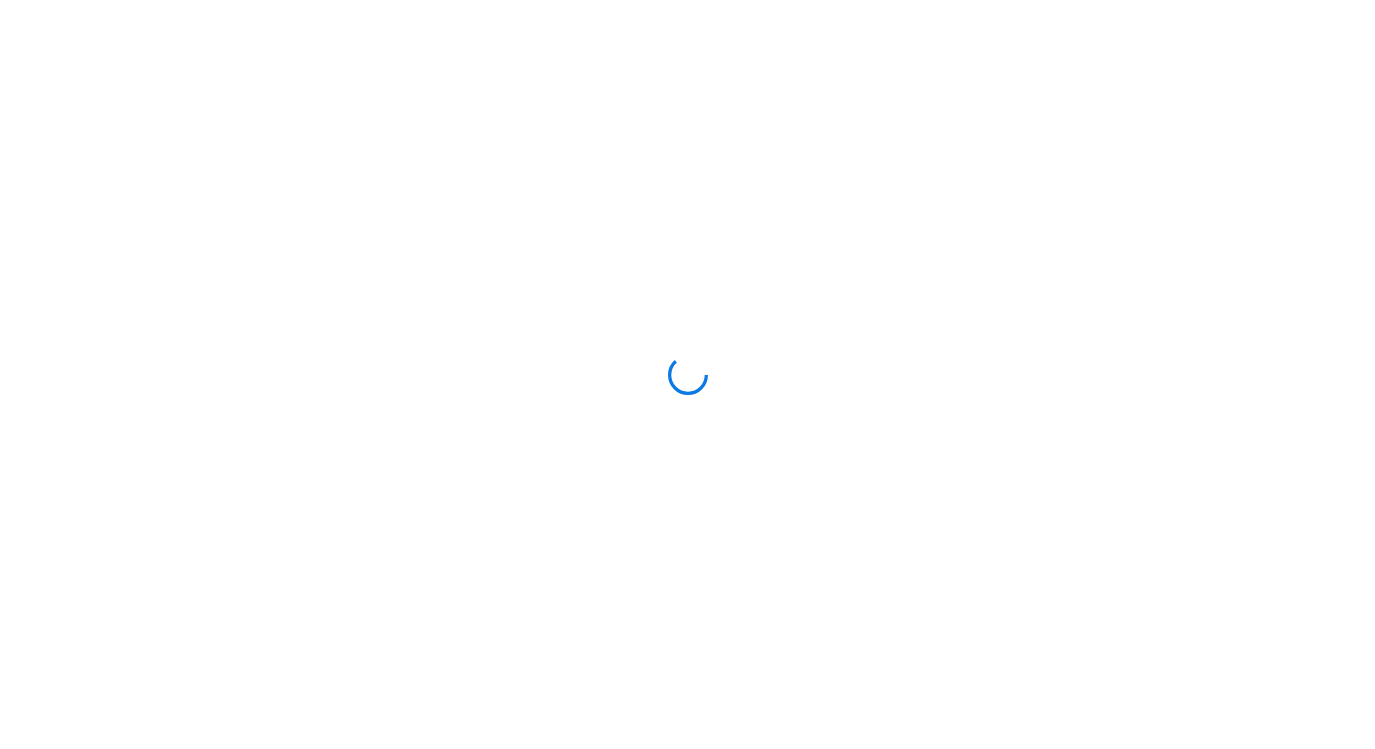 scroll, scrollTop: 0, scrollLeft: 0, axis: both 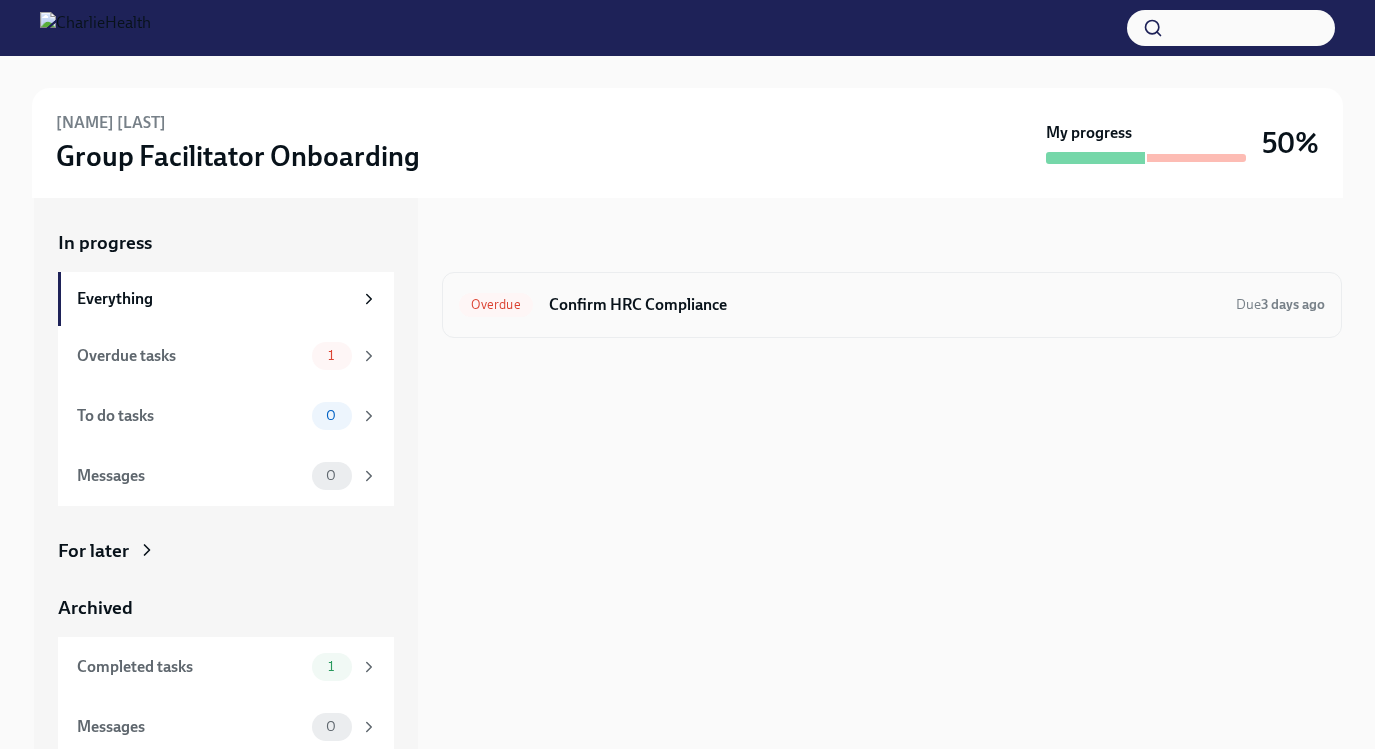 click on "Confirm HRC Compliance" at bounding box center (884, 305) 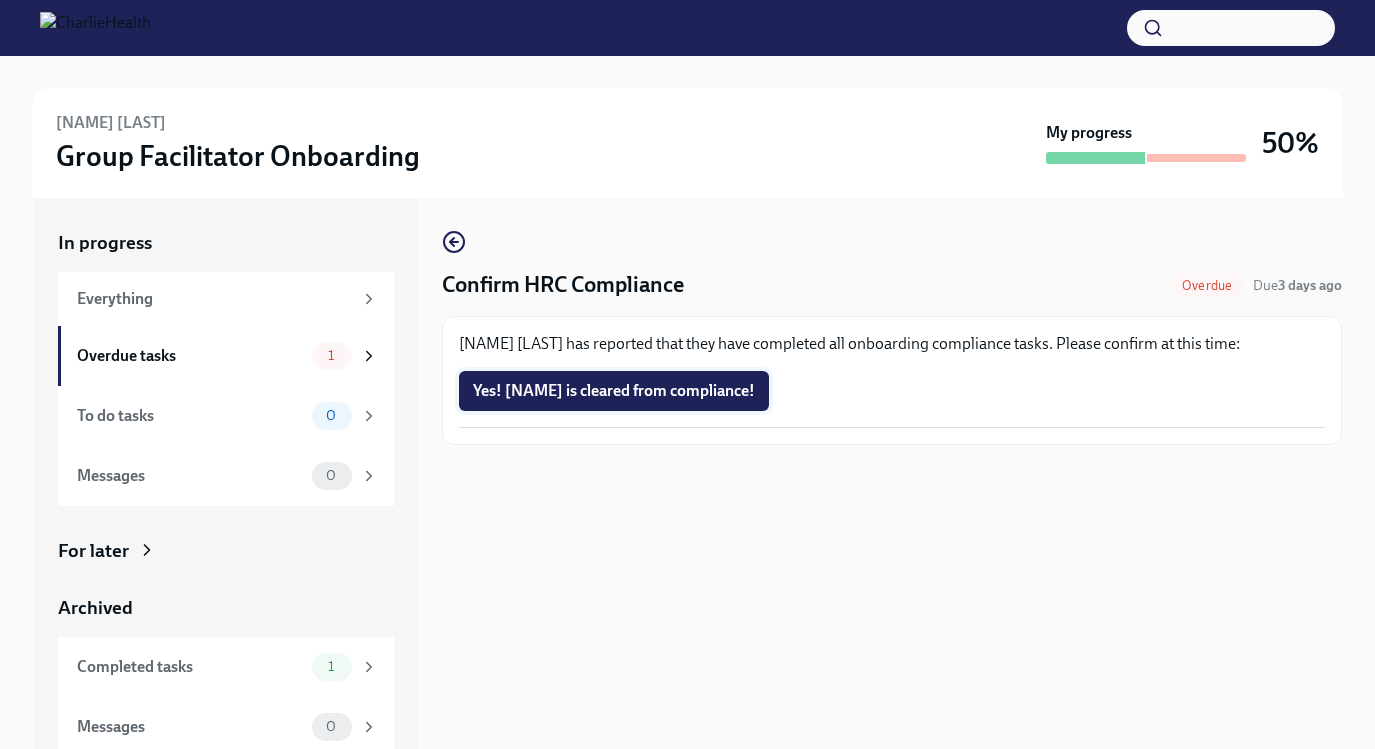 click on "Yes! Semone is cleared from compliance!" at bounding box center [614, 391] 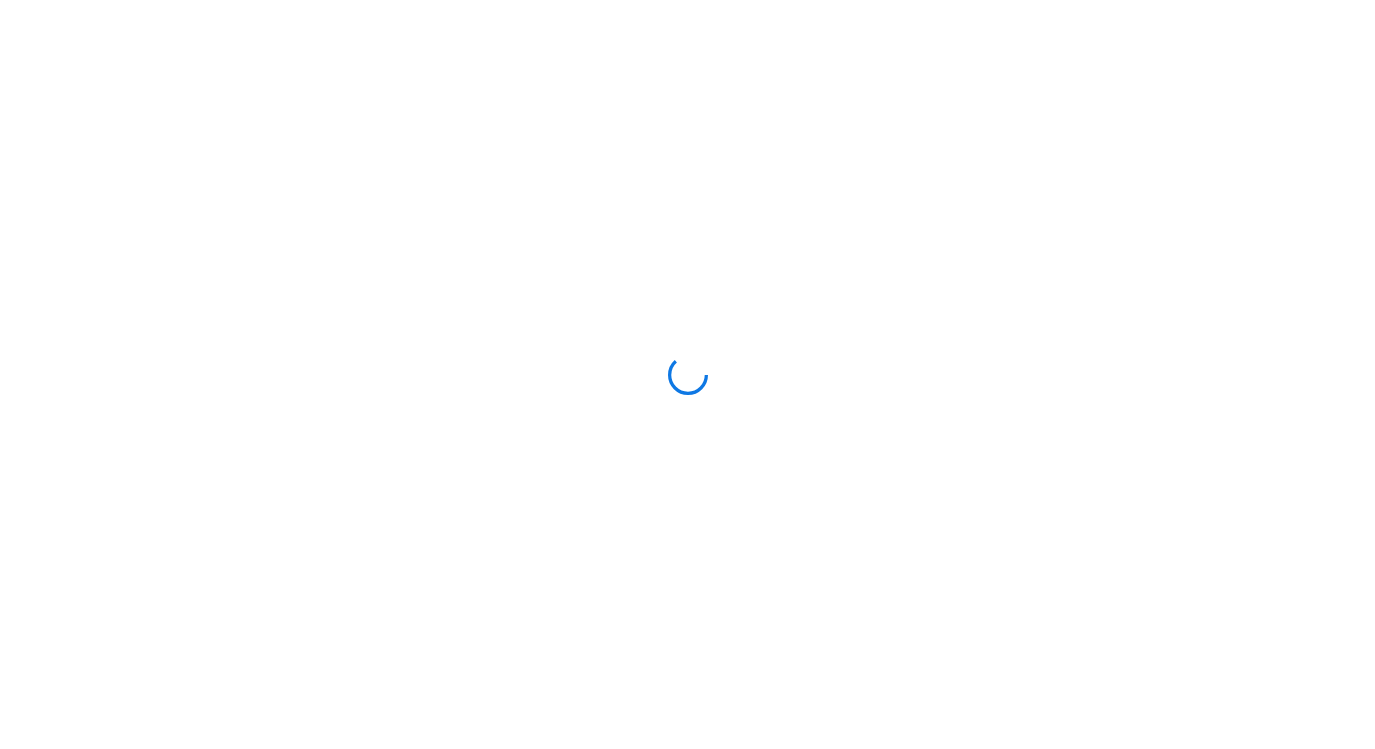 scroll, scrollTop: 0, scrollLeft: 0, axis: both 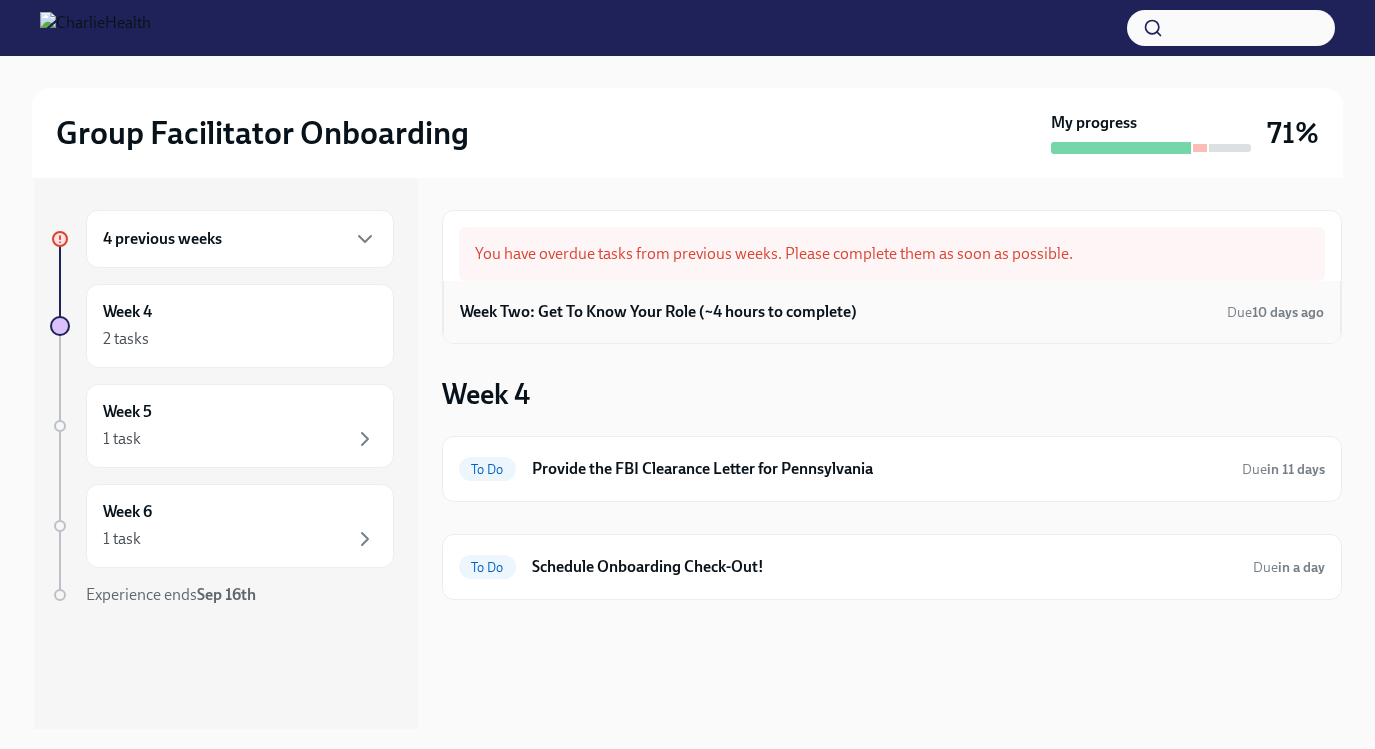 click on "Week Two: Get To Know Your Role (~4 hours to complete)" at bounding box center (658, 312) 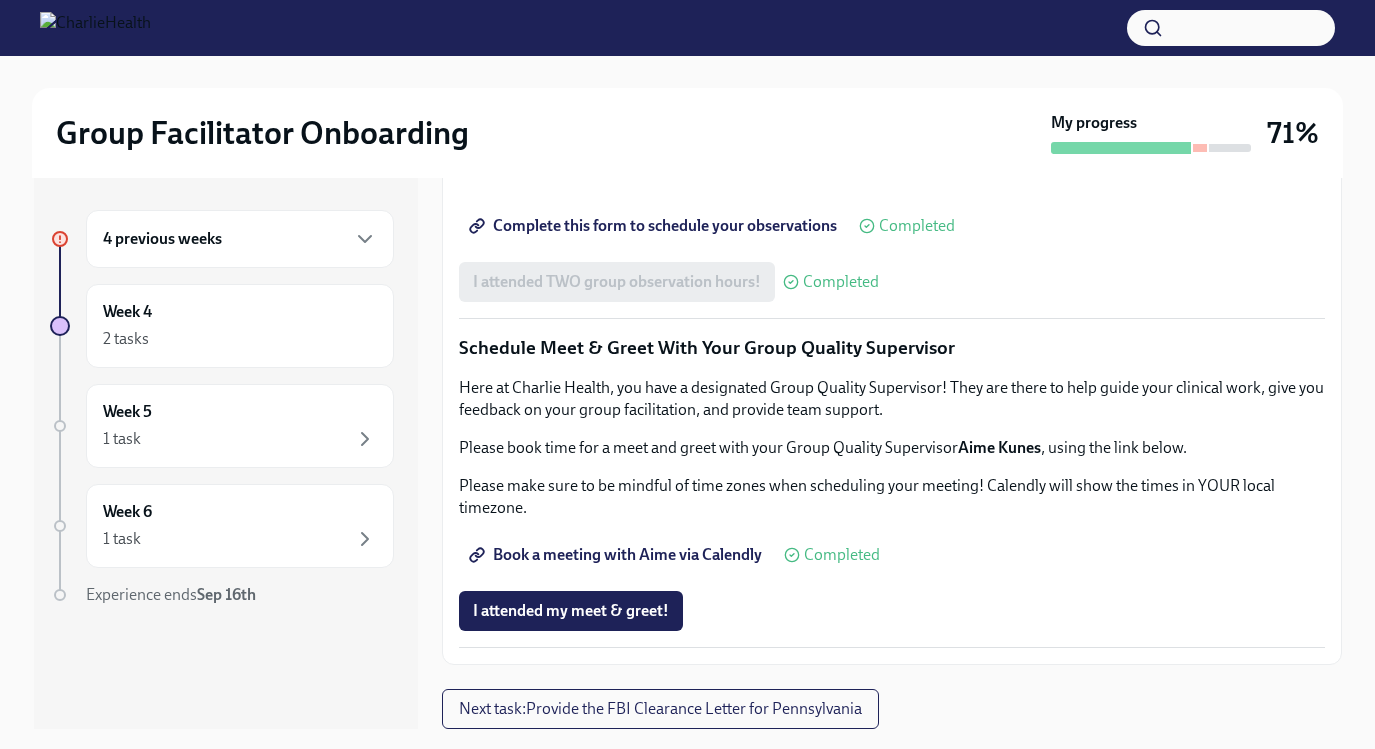 scroll, scrollTop: 1920, scrollLeft: 0, axis: vertical 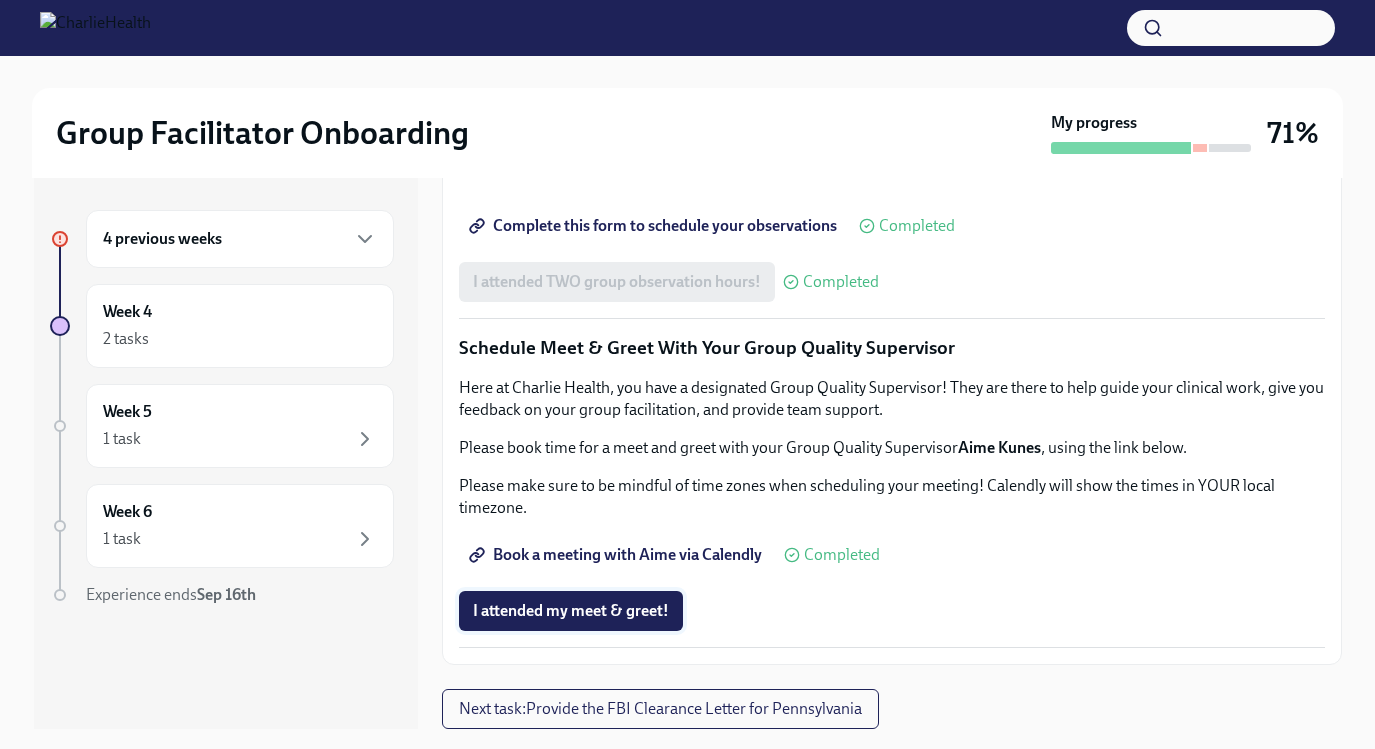 click on "I attended my meet & greet!" at bounding box center [571, 611] 